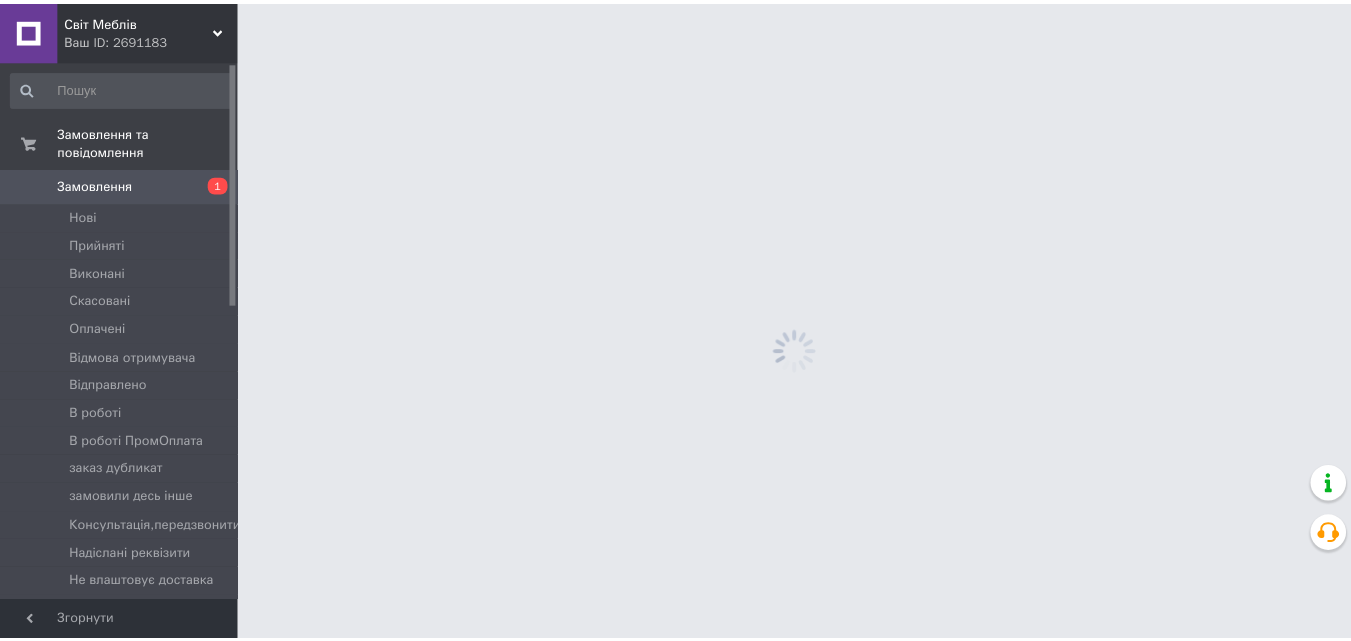 scroll, scrollTop: 0, scrollLeft: 0, axis: both 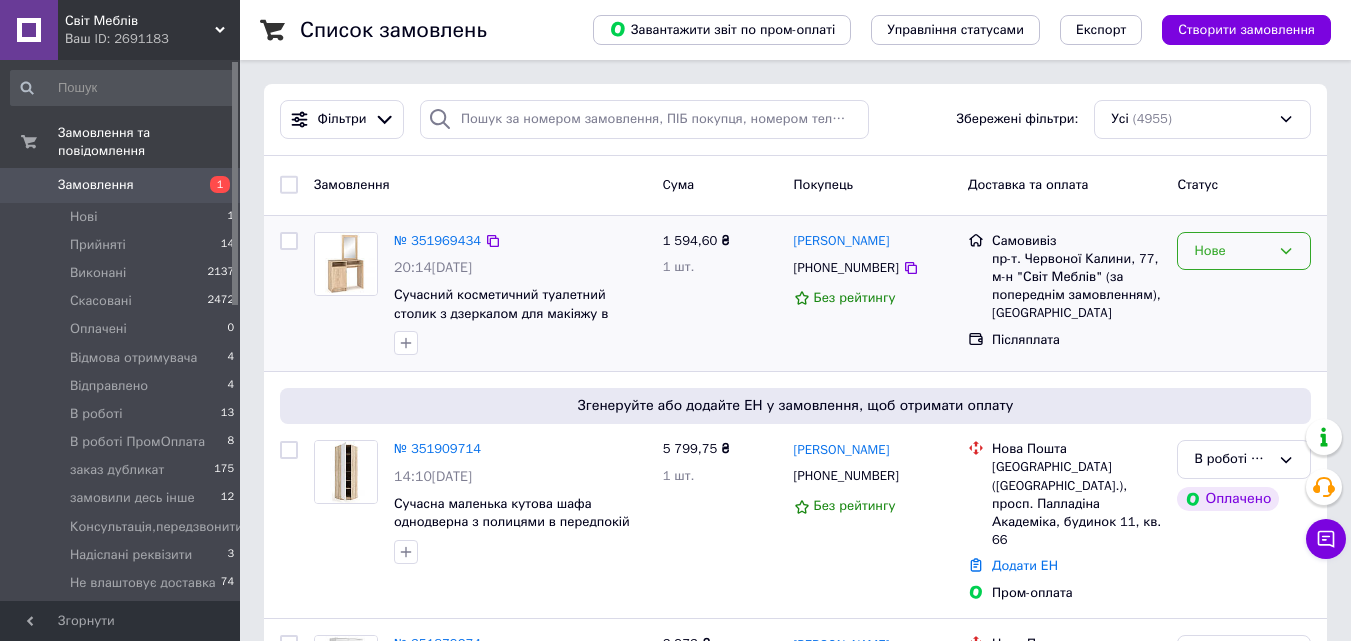 click 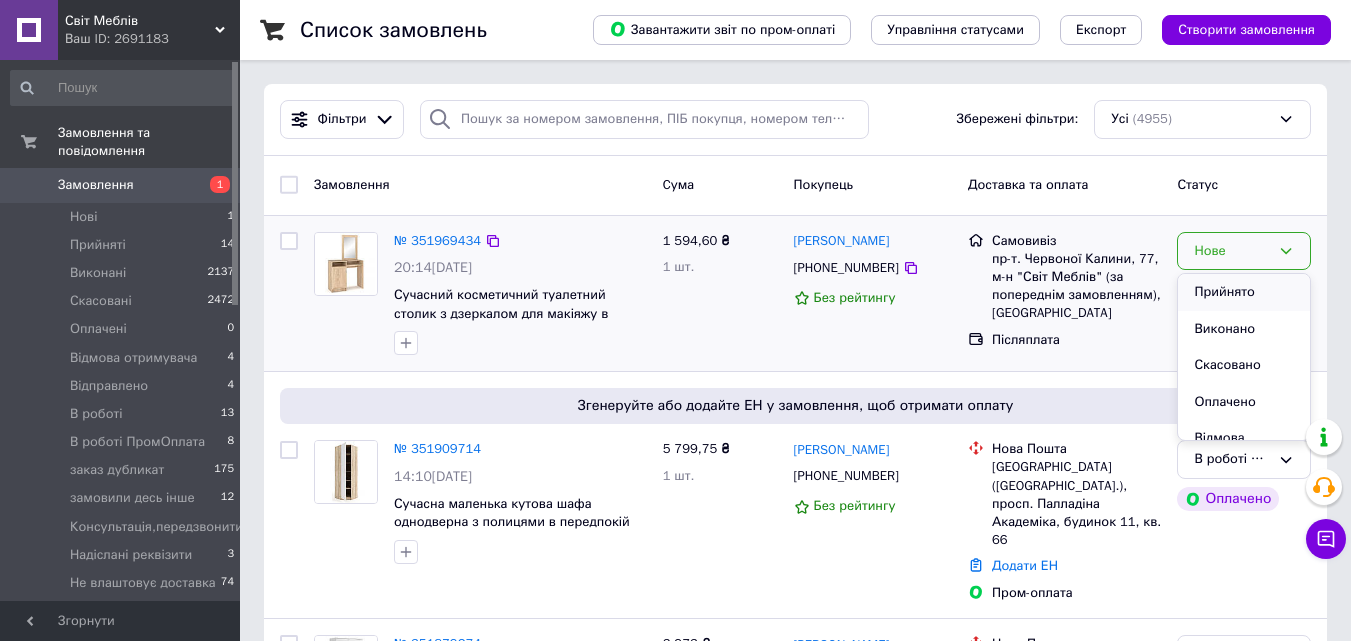click on "Прийнято" at bounding box center (1244, 292) 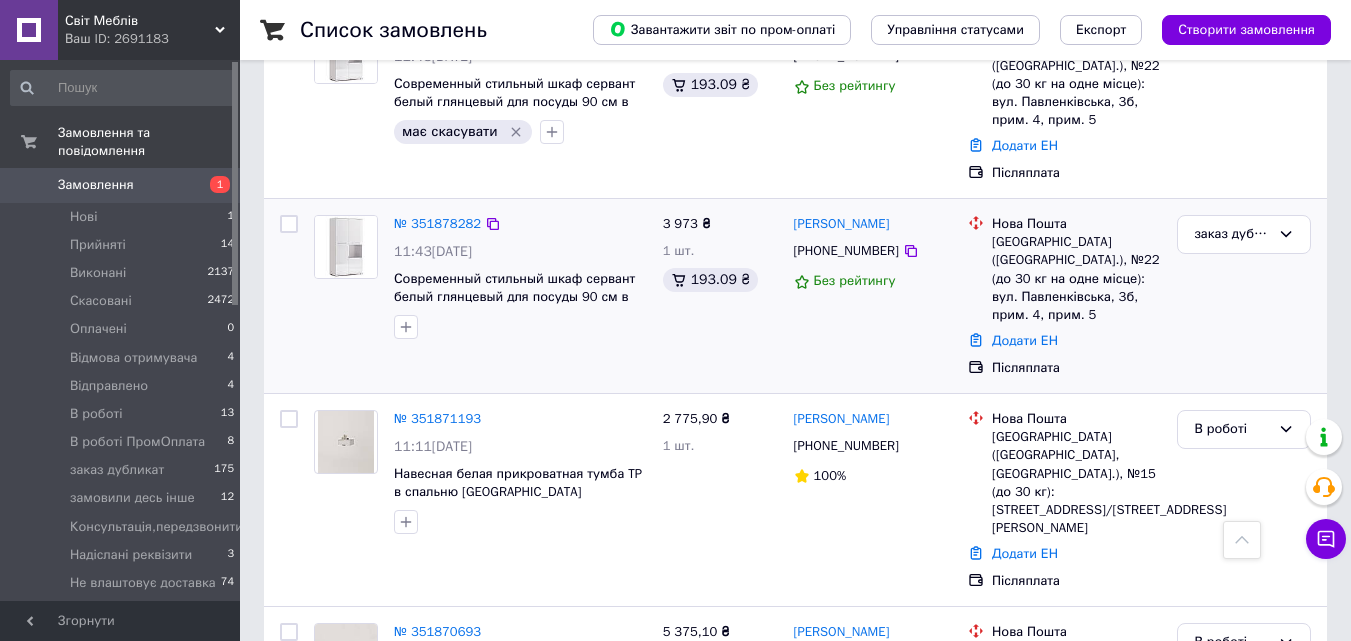 scroll, scrollTop: 500, scrollLeft: 0, axis: vertical 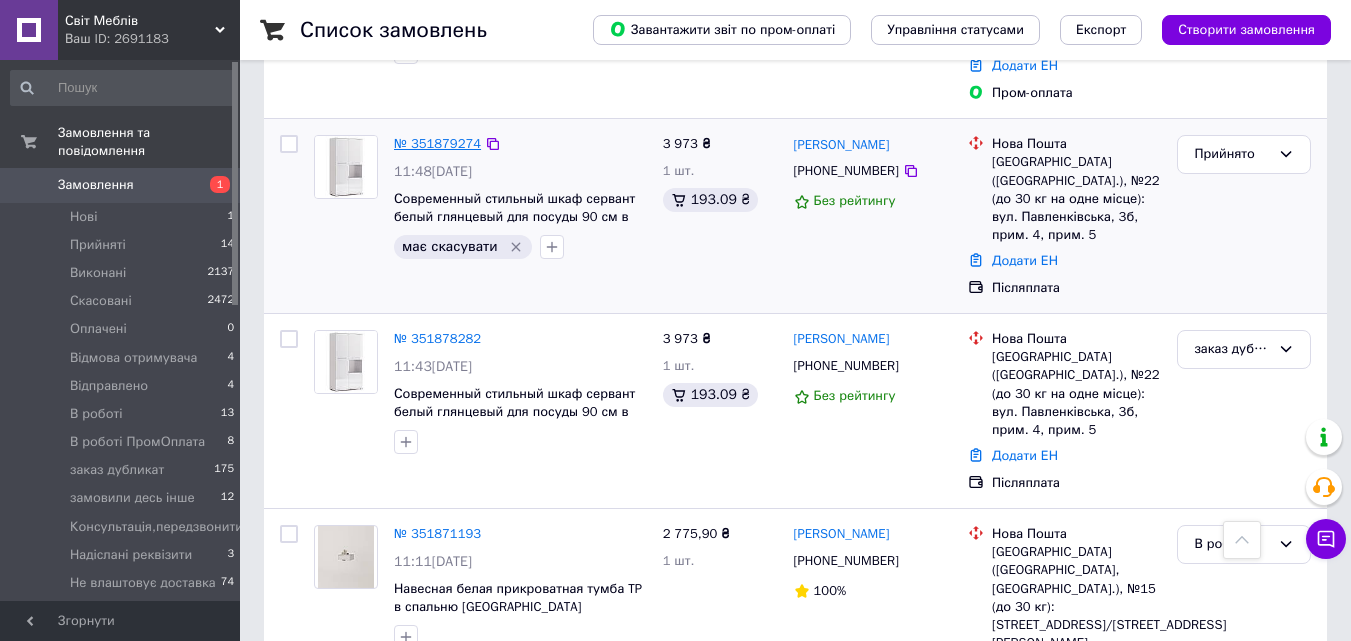 click on "№ 351879274" at bounding box center (437, 143) 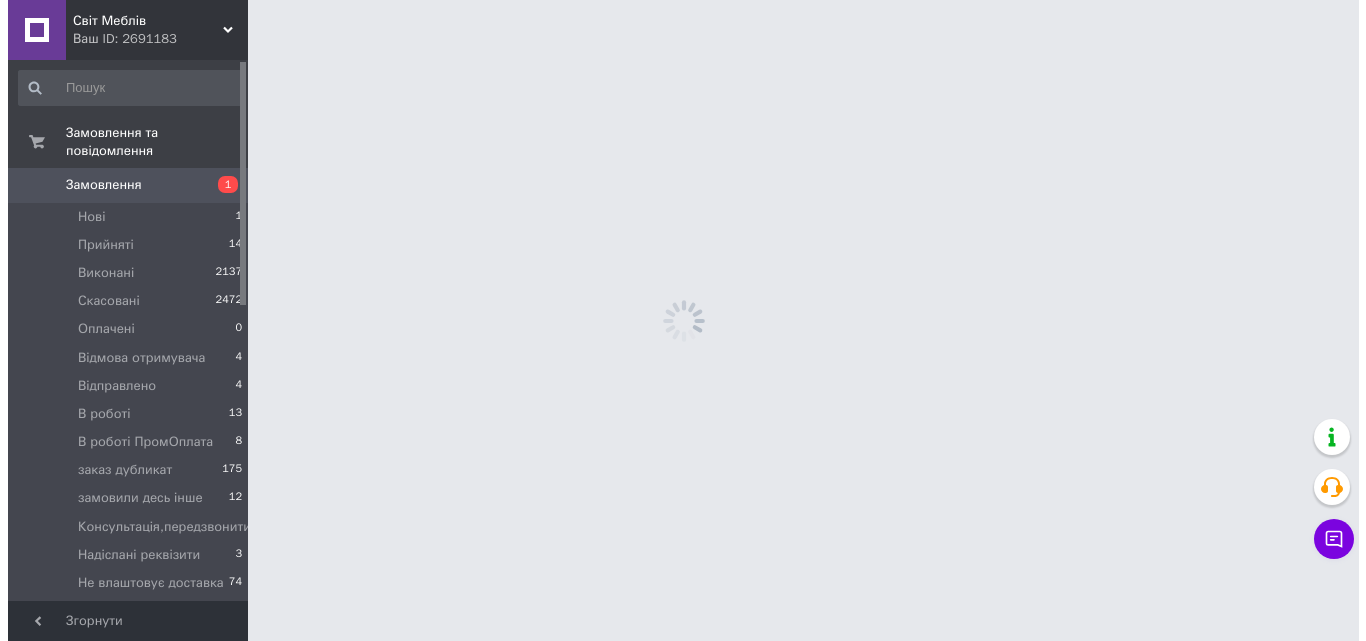 scroll, scrollTop: 0, scrollLeft: 0, axis: both 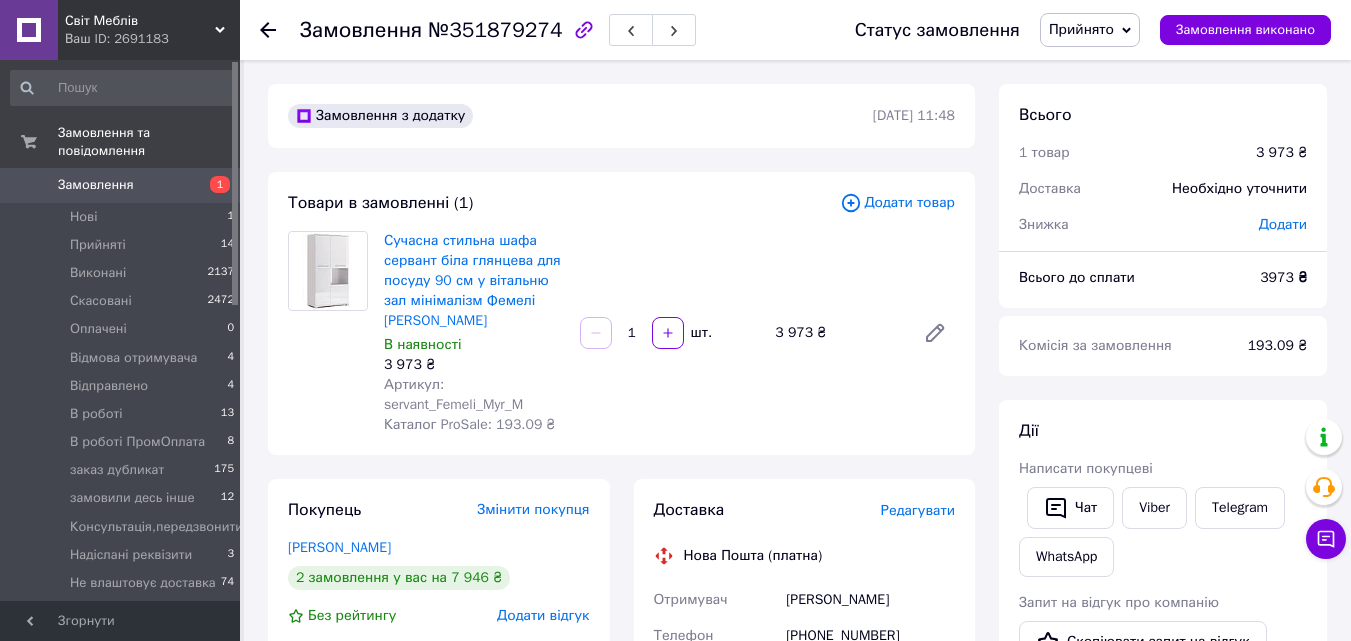 click 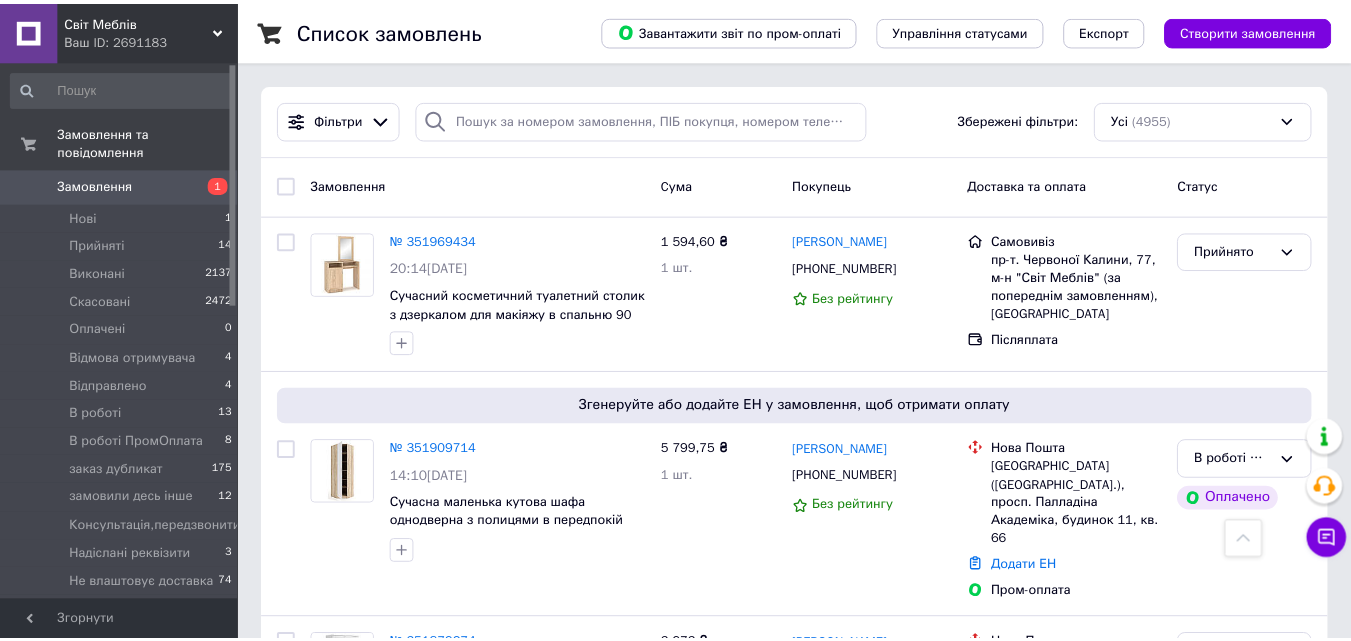 scroll, scrollTop: 500, scrollLeft: 0, axis: vertical 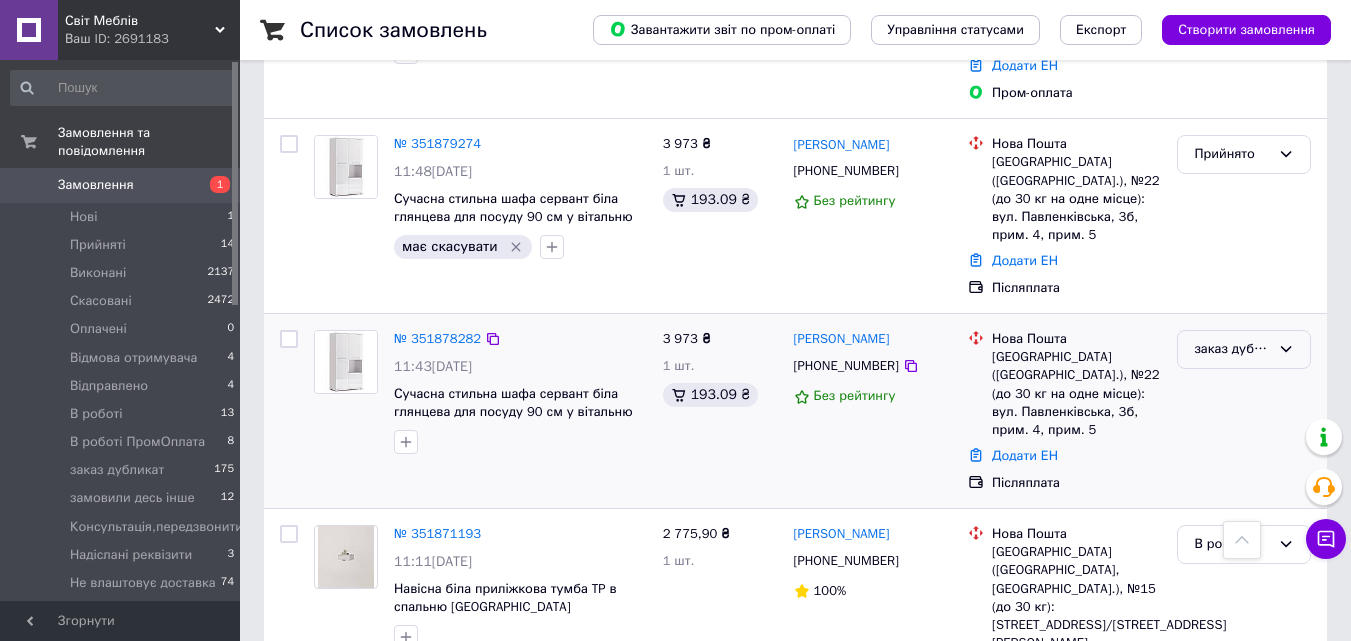 click 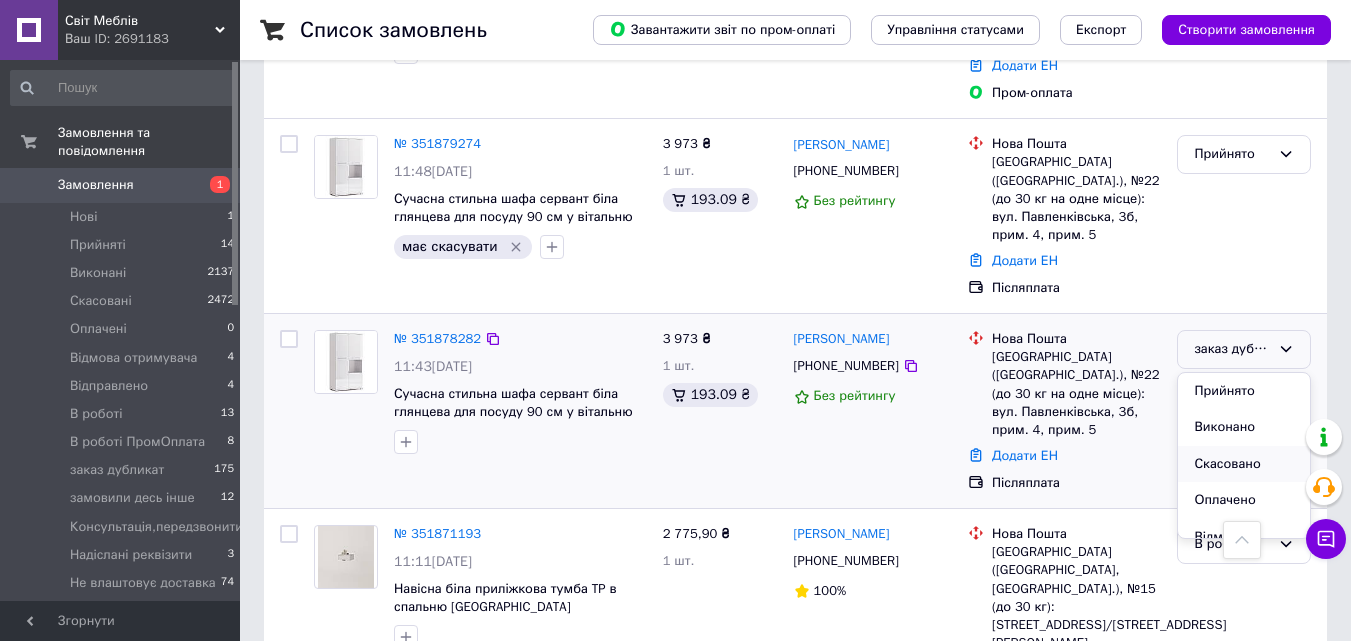 click on "Скасовано" at bounding box center (1244, 464) 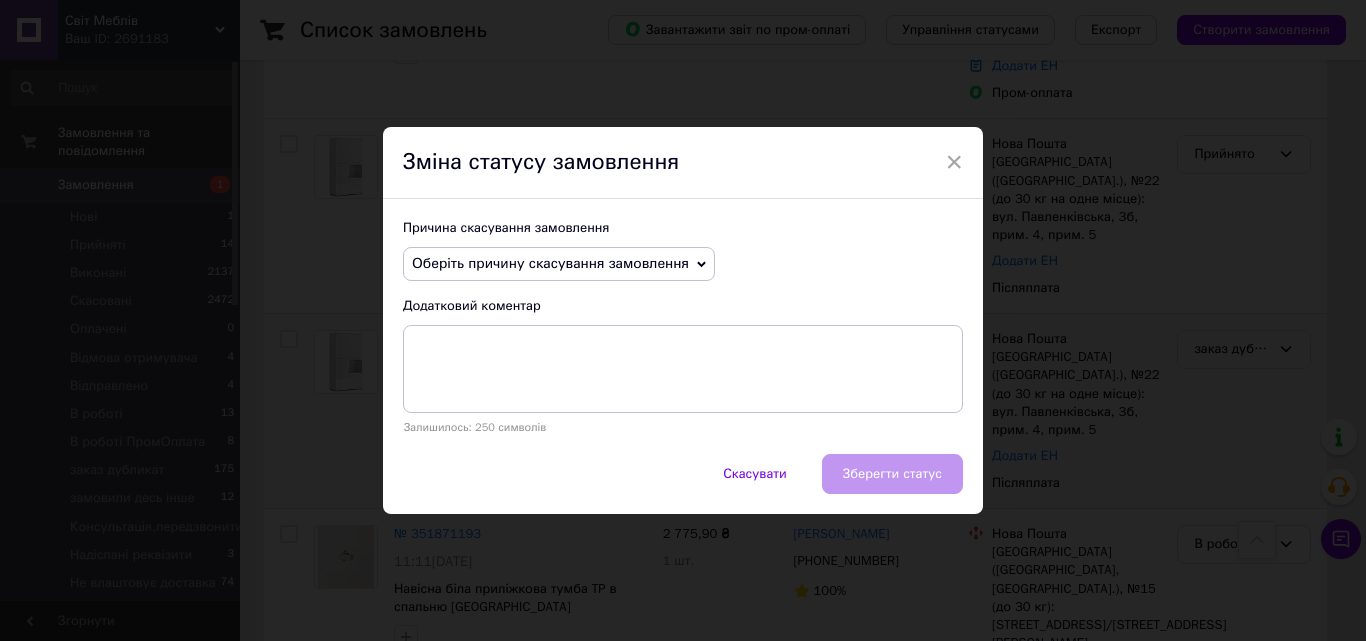 click 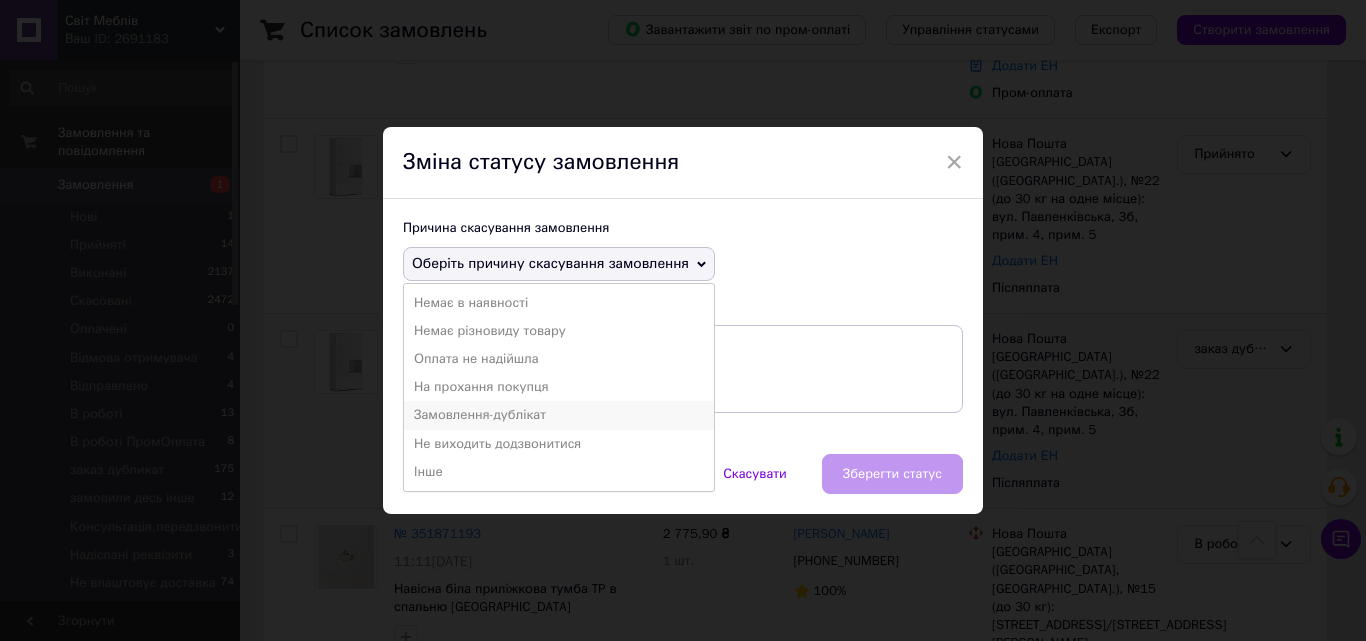 click on "Замовлення-дублікат" at bounding box center (559, 415) 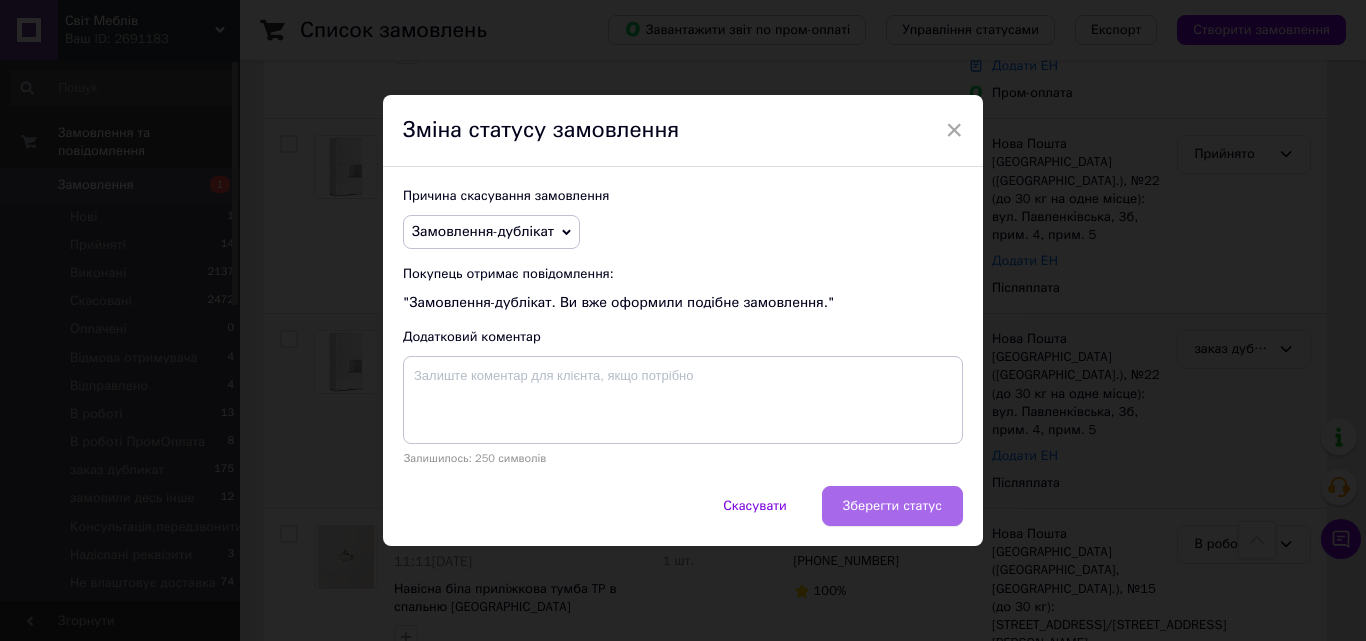click on "Зберегти статус" at bounding box center (892, 506) 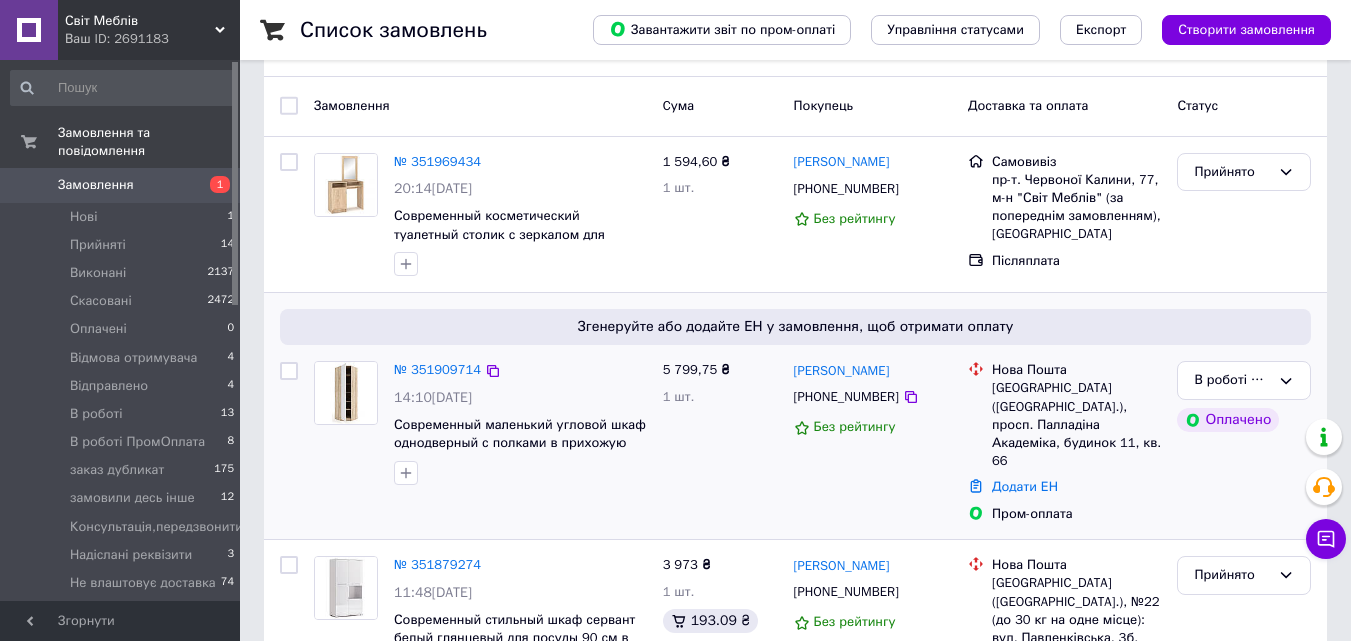 scroll, scrollTop: 0, scrollLeft: 0, axis: both 